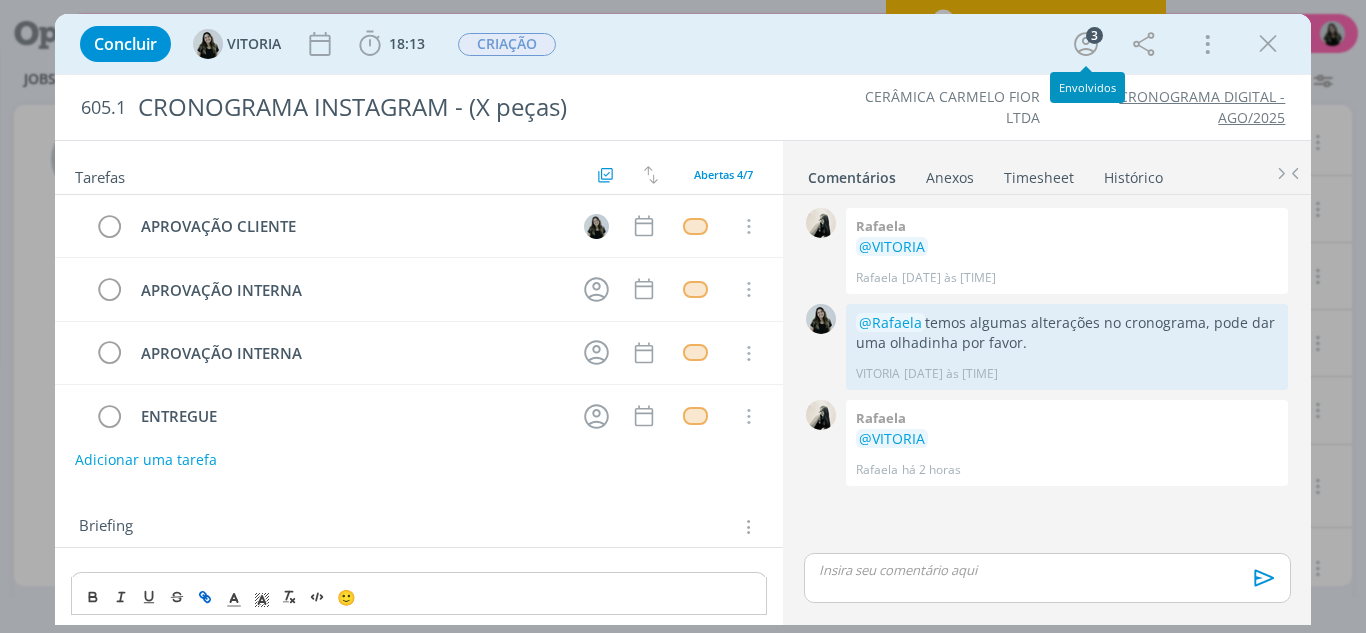 scroll, scrollTop: 0, scrollLeft: 0, axis: both 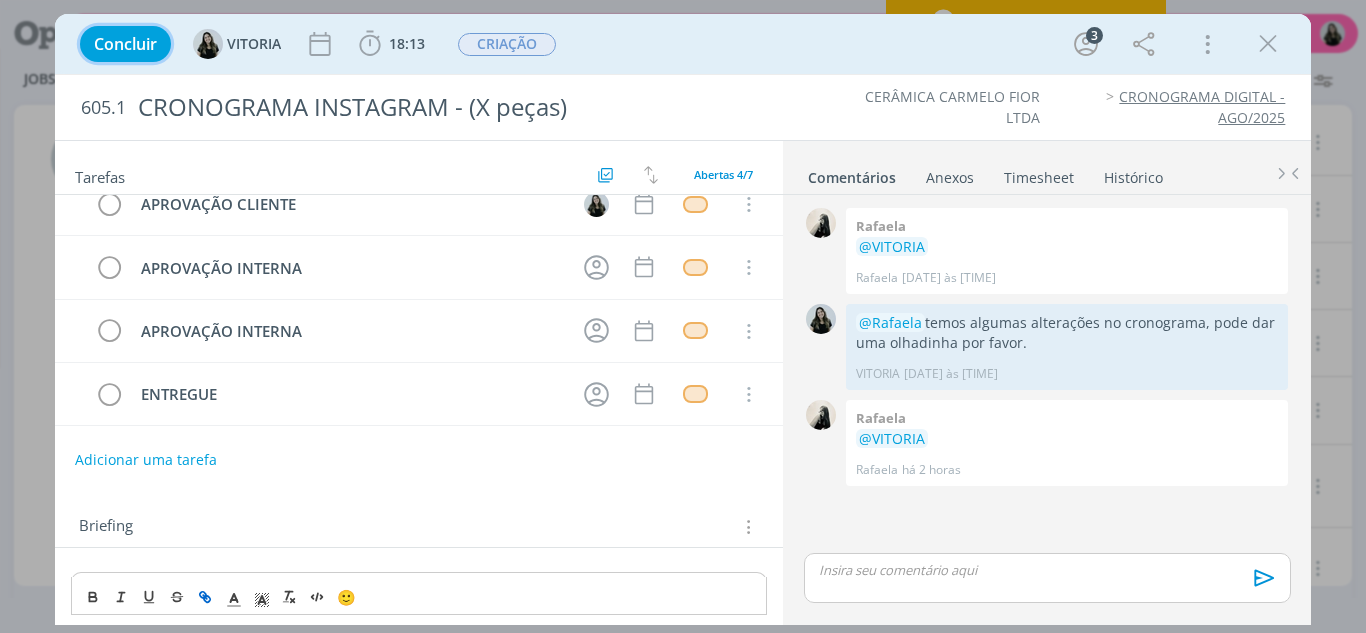 click on "Concluir" at bounding box center [125, 44] 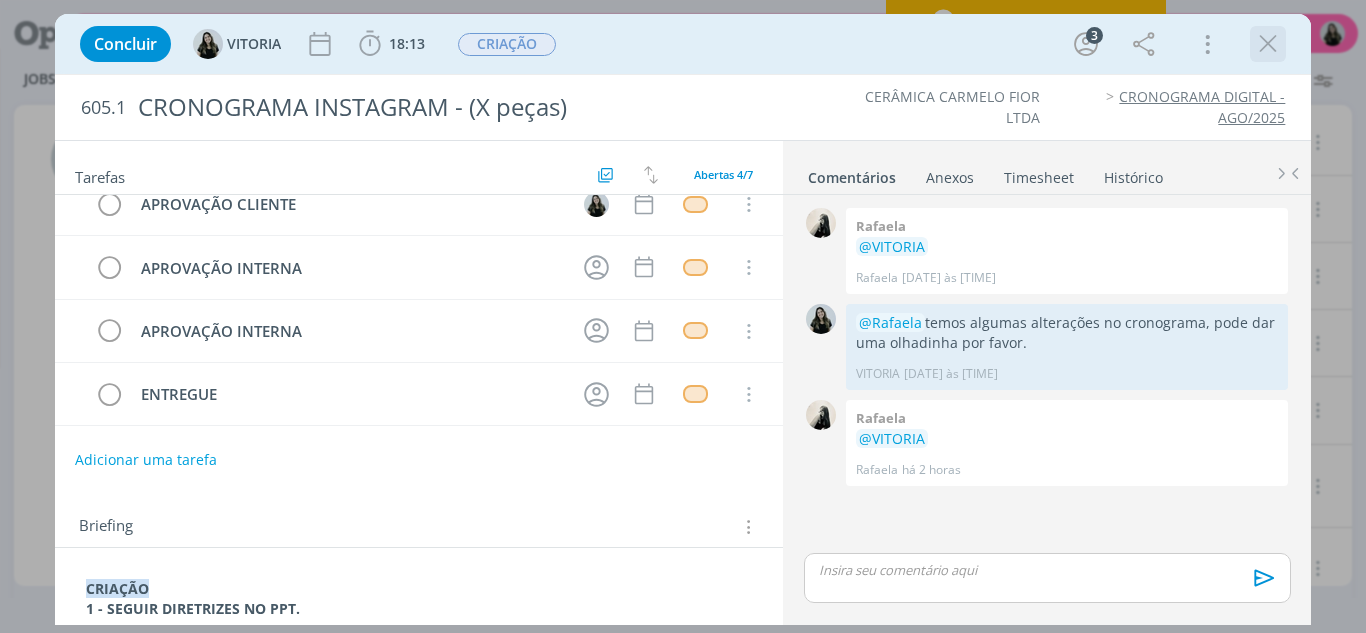 click at bounding box center (1268, 44) 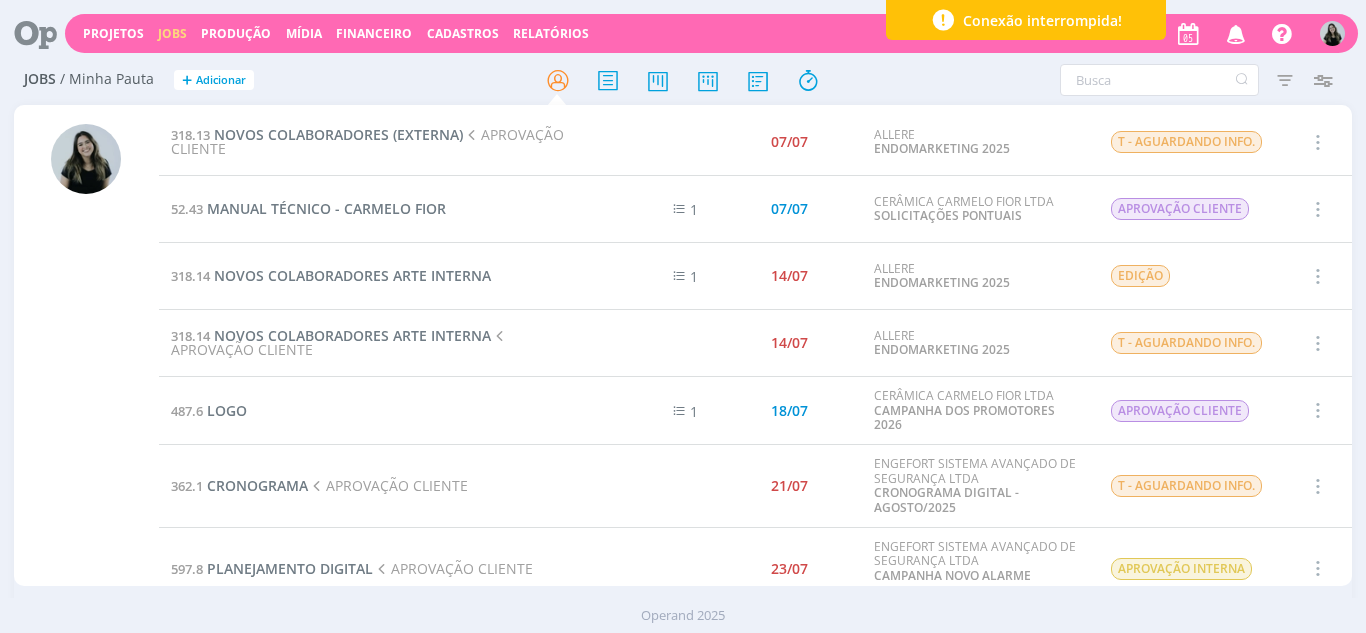 click at bounding box center [1236, 33] 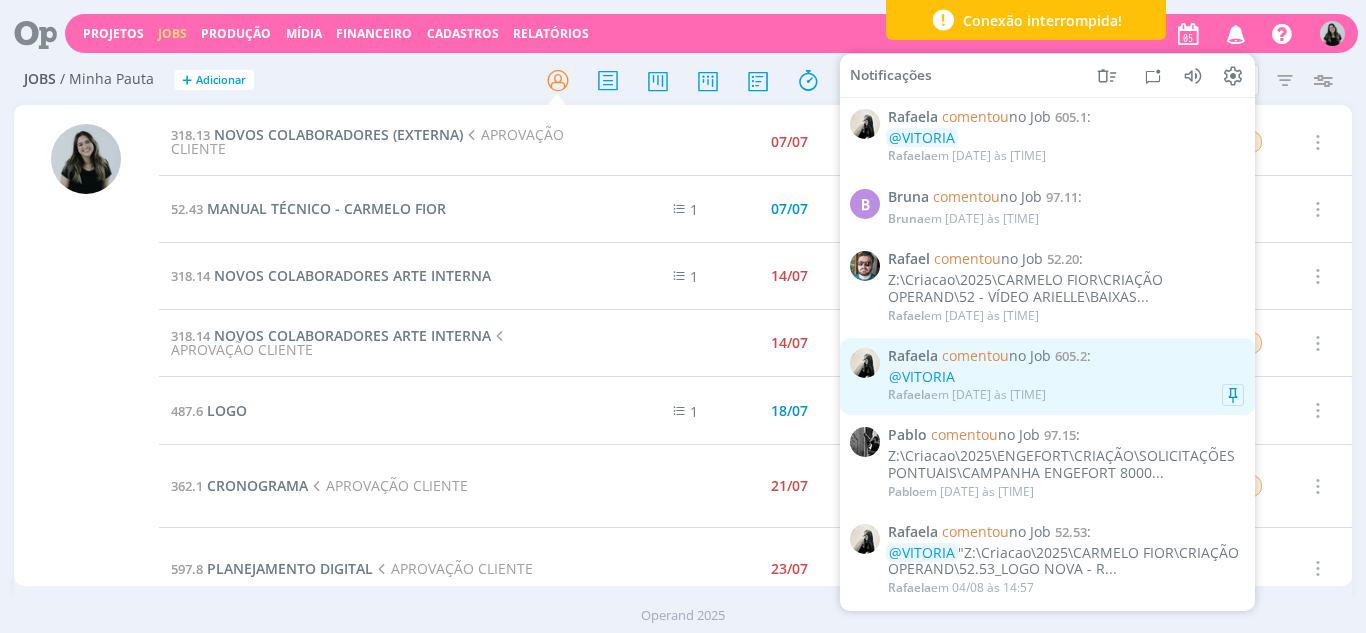 click on "[FIRST] comentou  no Job [NUMBER]. :" at bounding box center (1066, 356) 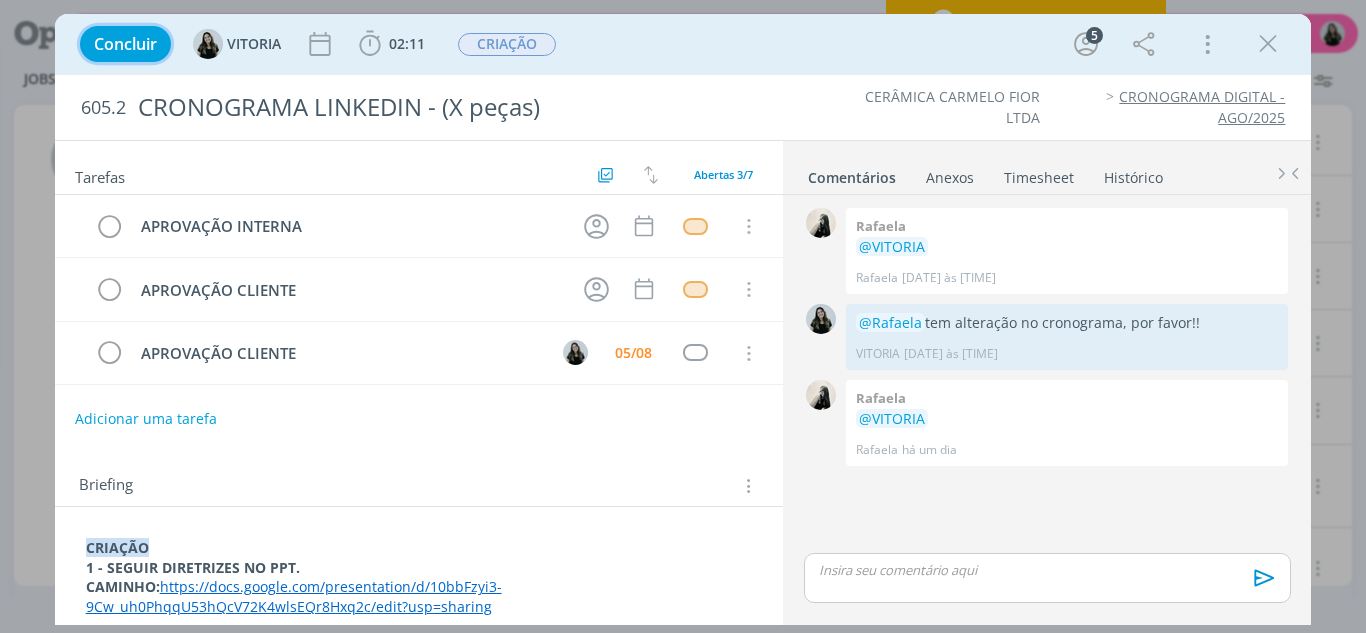 click on "Concluir" at bounding box center [125, 44] 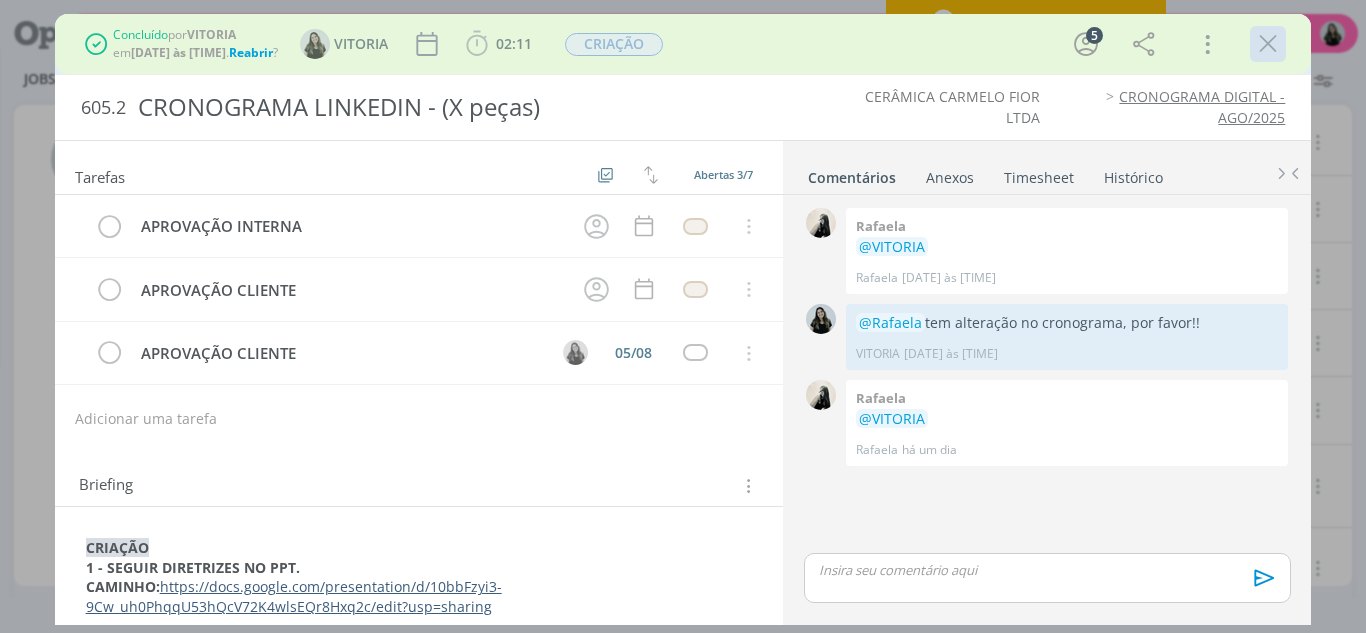 click at bounding box center [1268, 44] 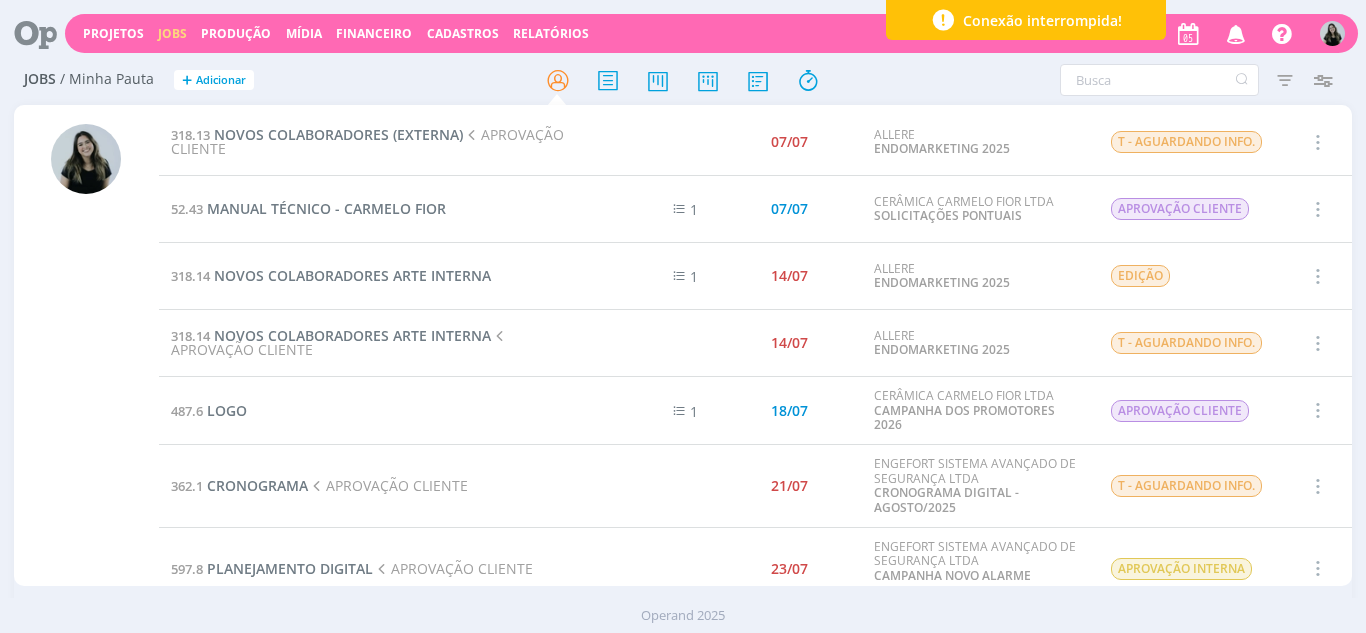 click at bounding box center (1236, 33) 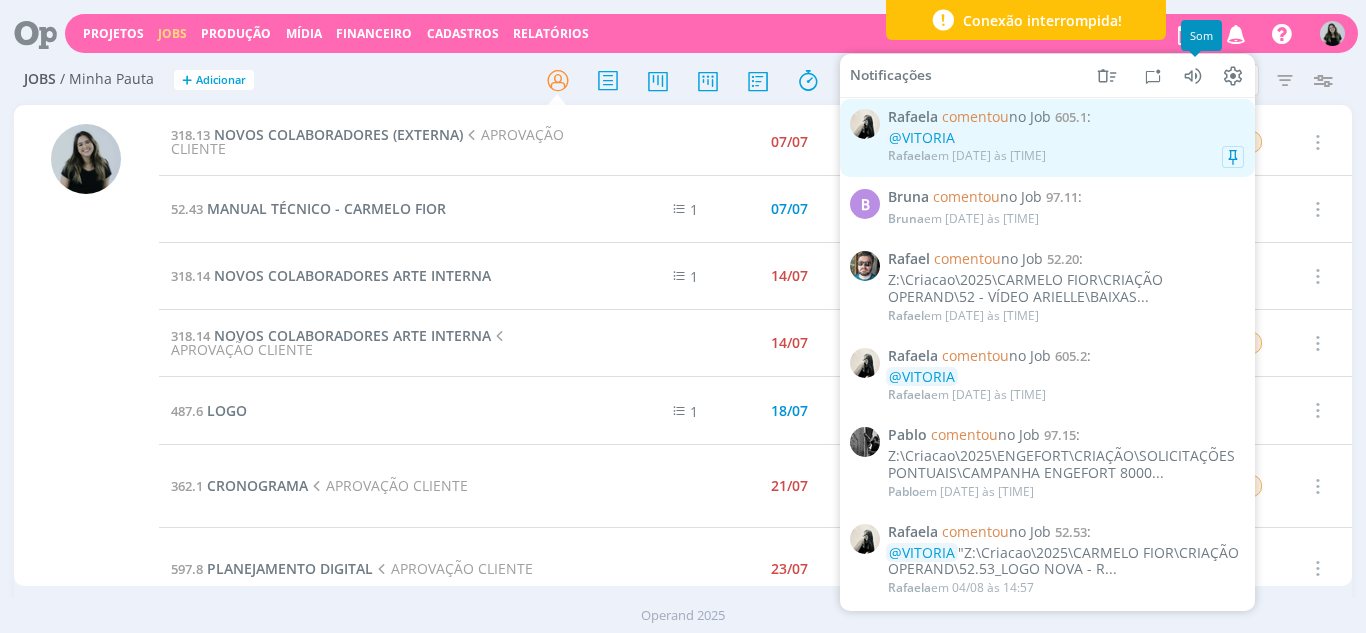 click on "[FIRST]
em [DATE] às [TIME]" at bounding box center (1066, 156) 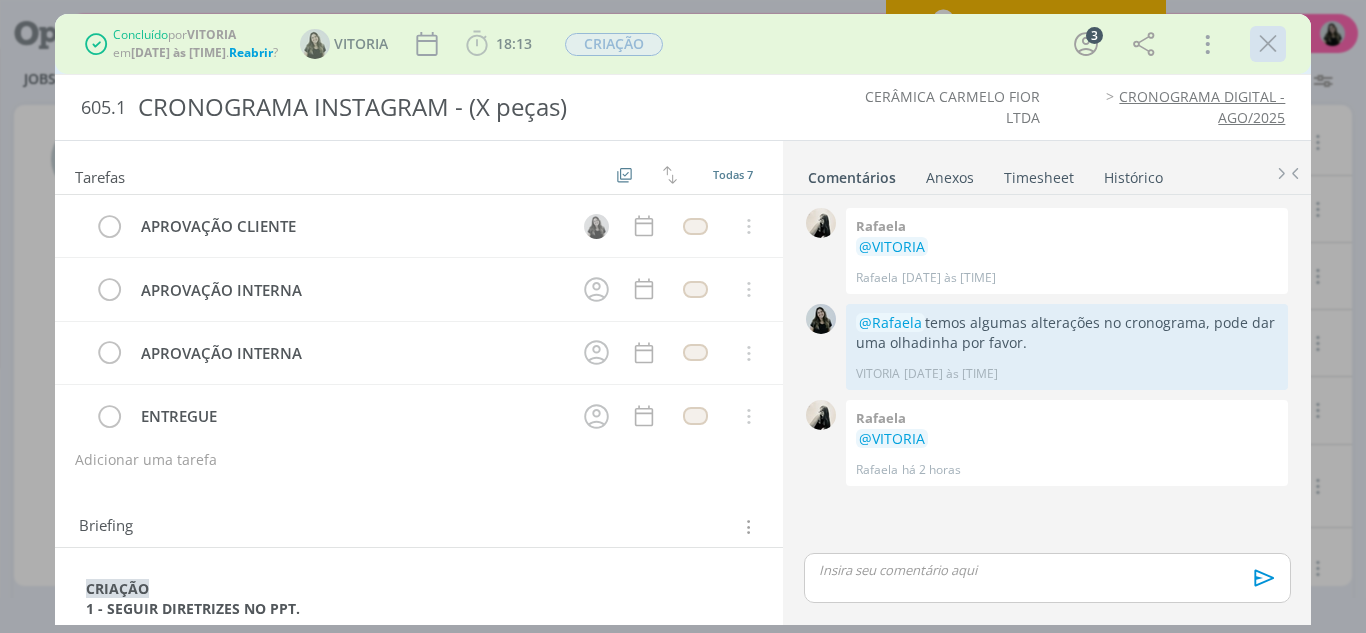 click at bounding box center [1268, 44] 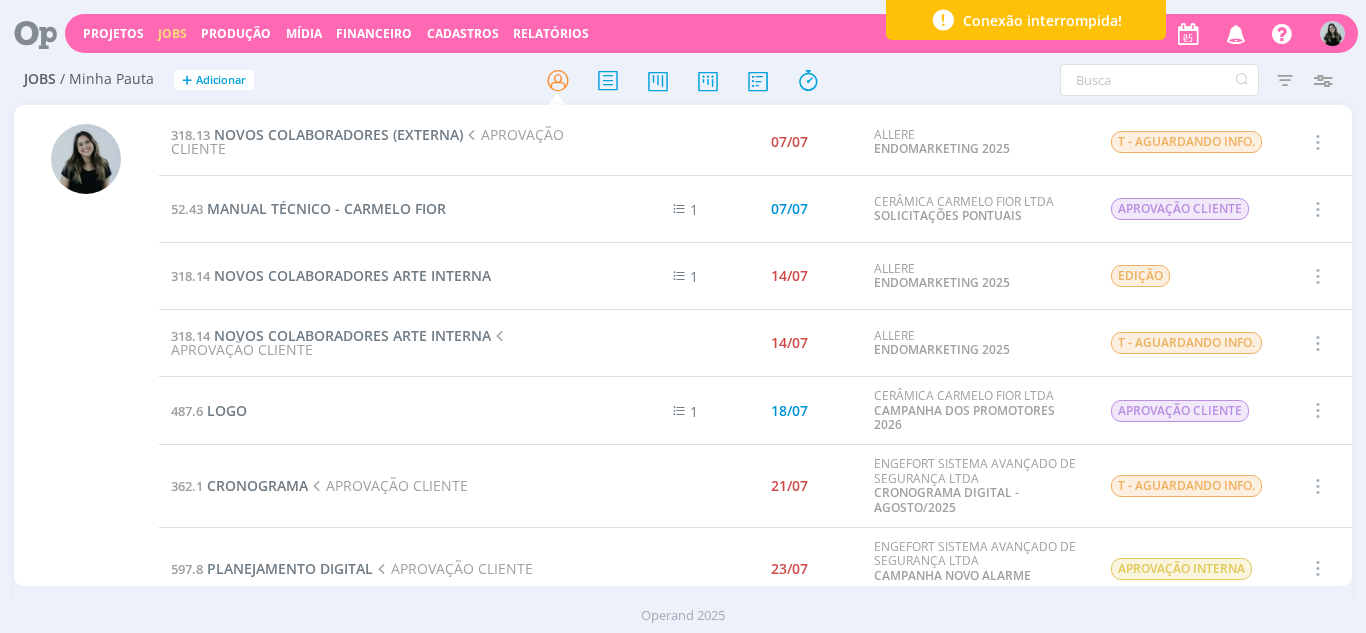 click at bounding box center [1236, 33] 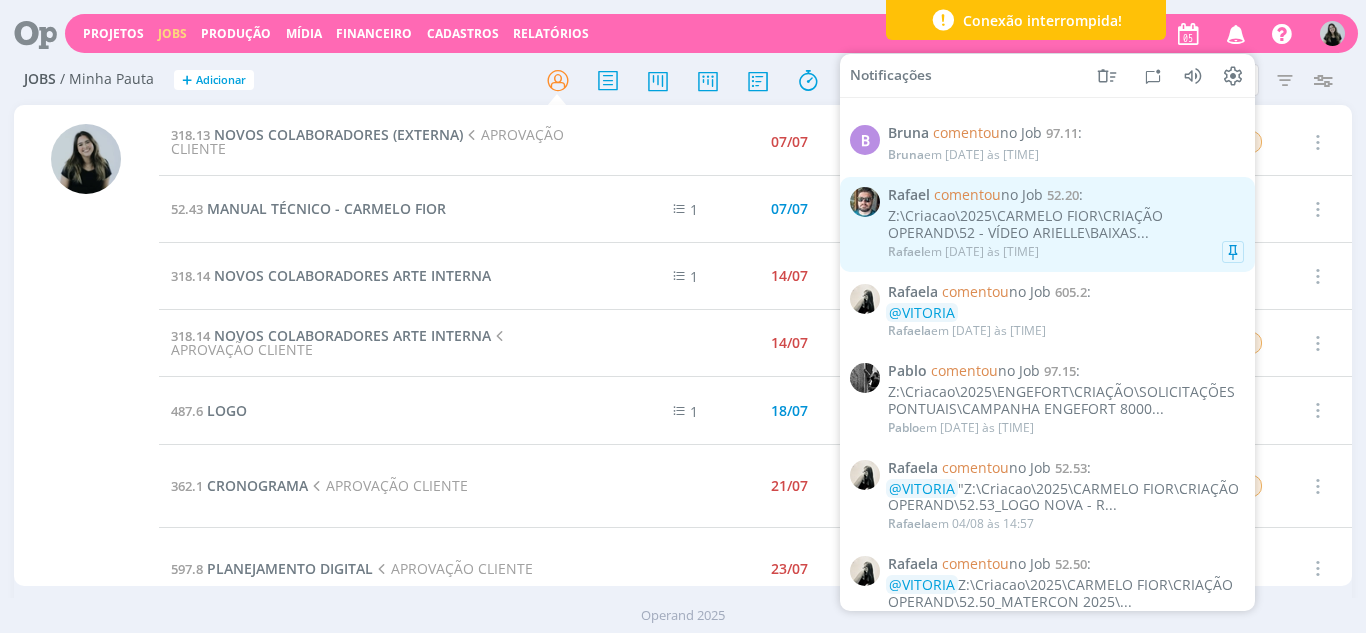 scroll, scrollTop: 0, scrollLeft: 0, axis: both 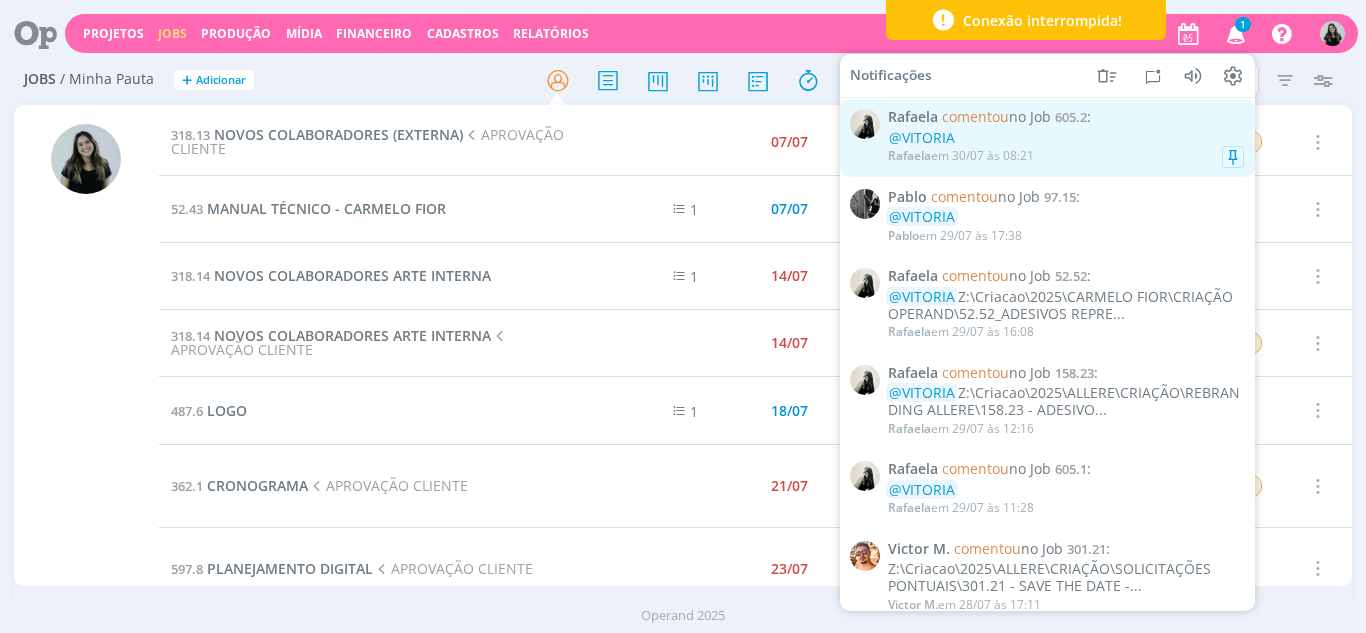 click on "[FIRST]
em [DATE] às [TIME]" at bounding box center (1066, 156) 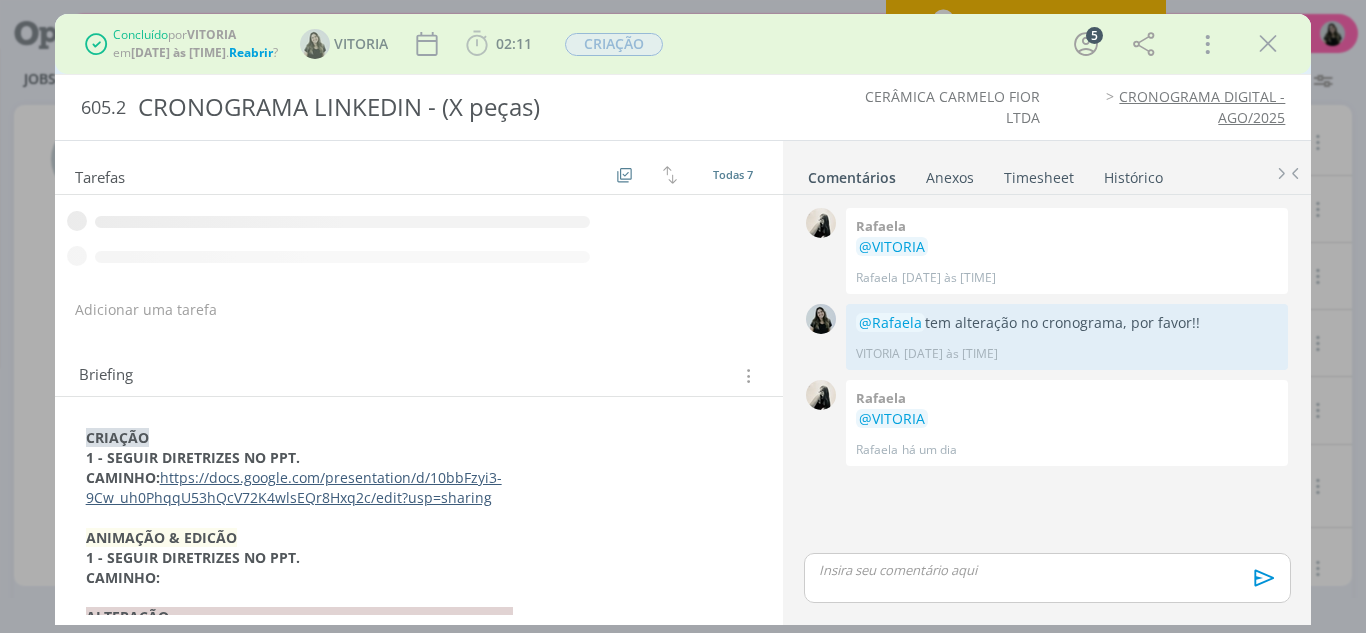 click at bounding box center [1268, 44] 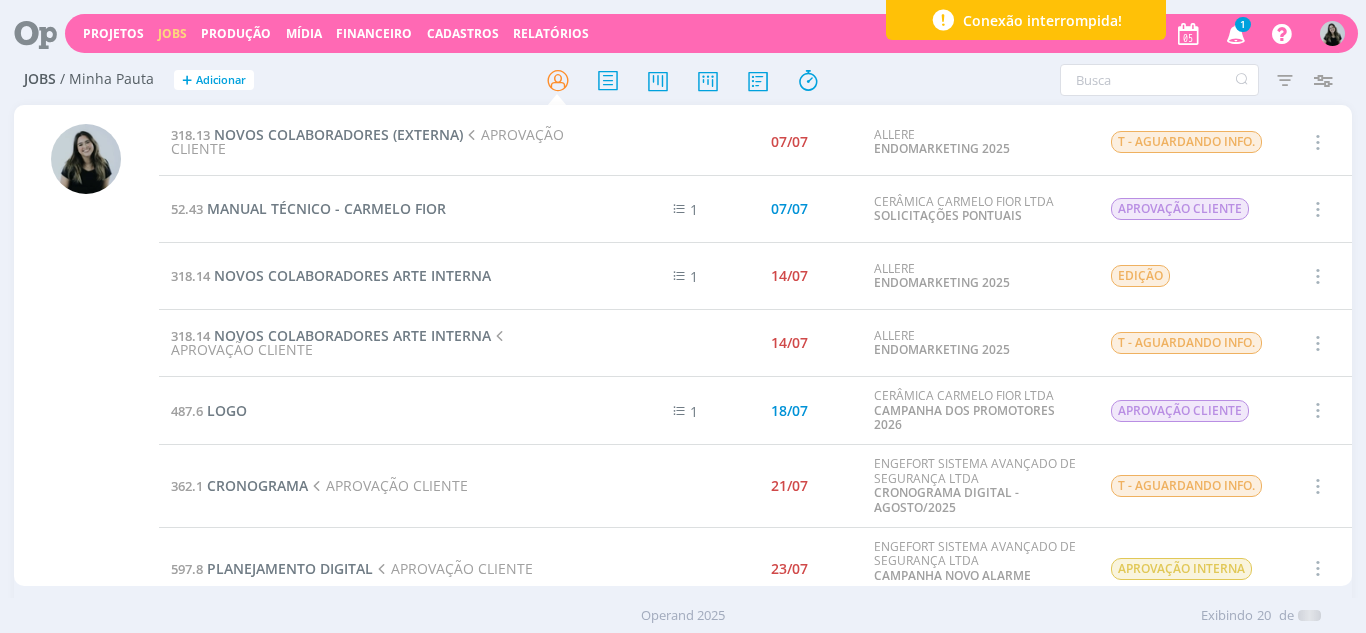 click at bounding box center (1236, 33) 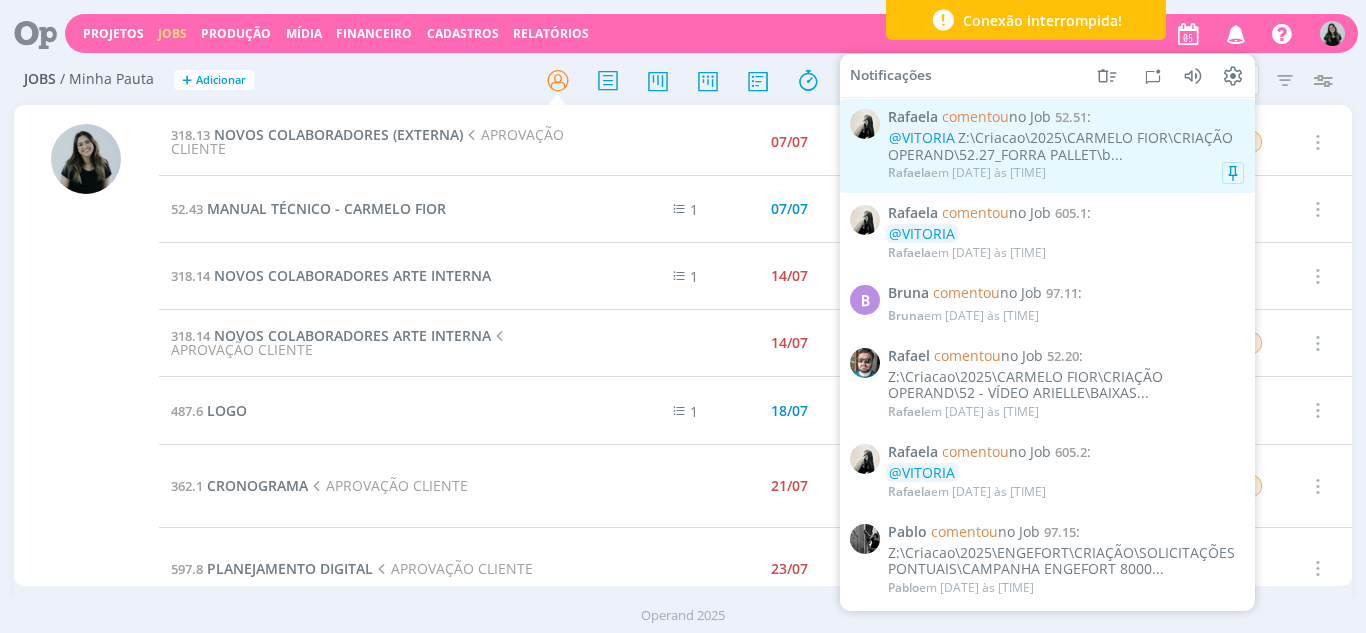 click on "em [DATE] às [TIME] :
@[FIRST]  [FIRST]
em [DATE] às [TIME]" at bounding box center (1047, 146) 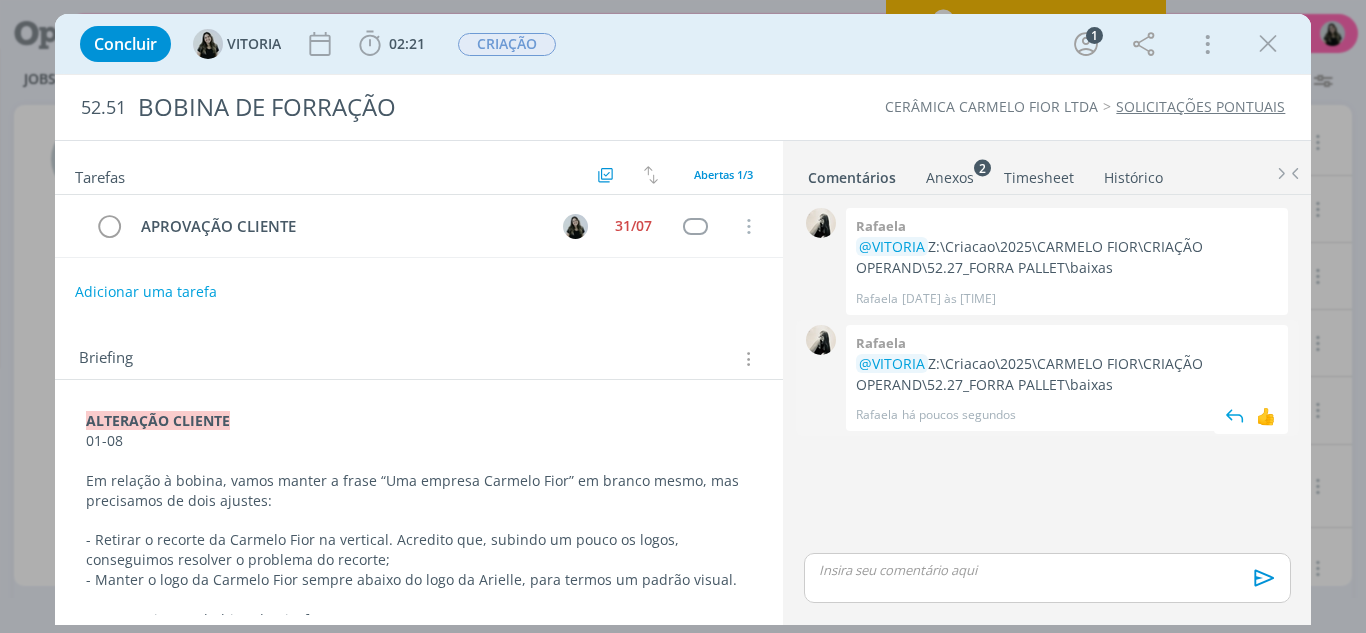 drag, startPoint x: 930, startPoint y: 356, endPoint x: 1126, endPoint y: 381, distance: 197.58795 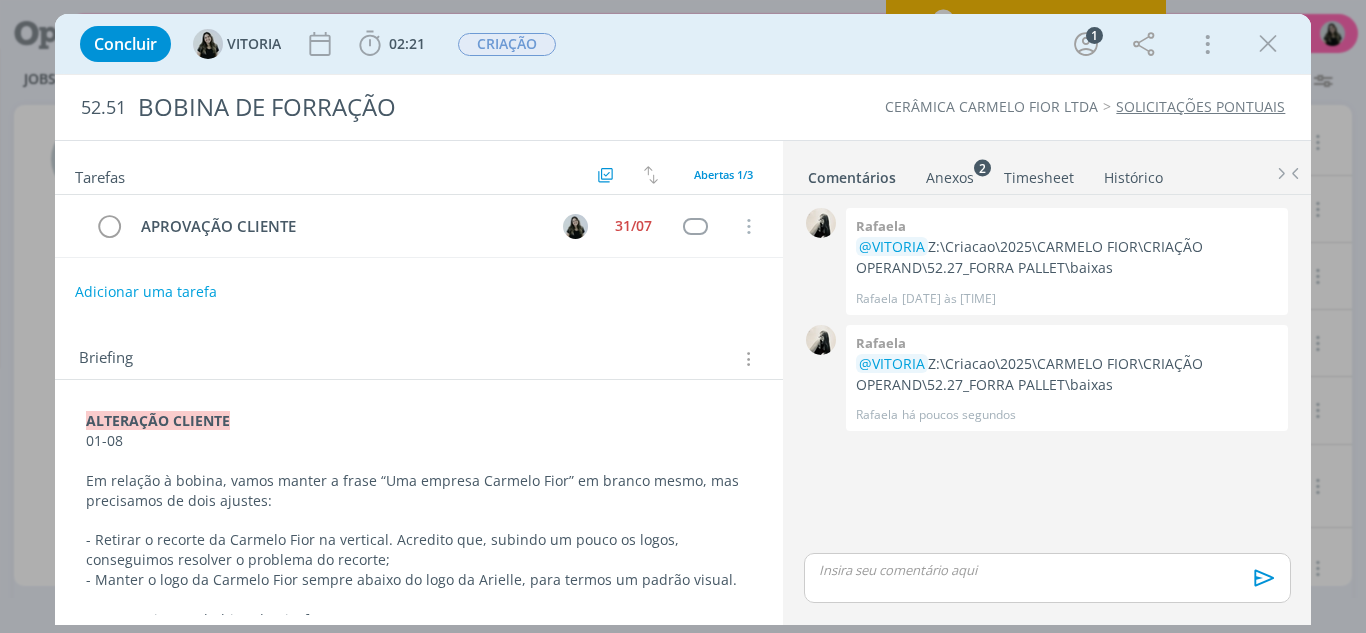 click on "Tarefas
Usar Job de template
Criar template a partir deste job
Visualizar Templates
Ordenar por: Prazo crescente Prazo decrescente Ordem original Todas 3 Concluídas 2 Canceladas 0
Abertas 1/3
APROVAÇÃO CLIENTE [DATE] Cancelar
Adicionar uma tarefa
Briefing
Briefings Predefinidos
Versões do Briefing
Ver Briefing do Projeto
ALTERAÇÃO CLIENTE [DATE] Em relação à bobina, vamos manter a frase “Uma empresa [COMPANY]” em branco mesmo, mas precisamos de dois ajustes: - Manter o logo da [COMPANY] sempre abaixo do logo da [FIRST], para termos um padrão visual." at bounding box center [419, 378] 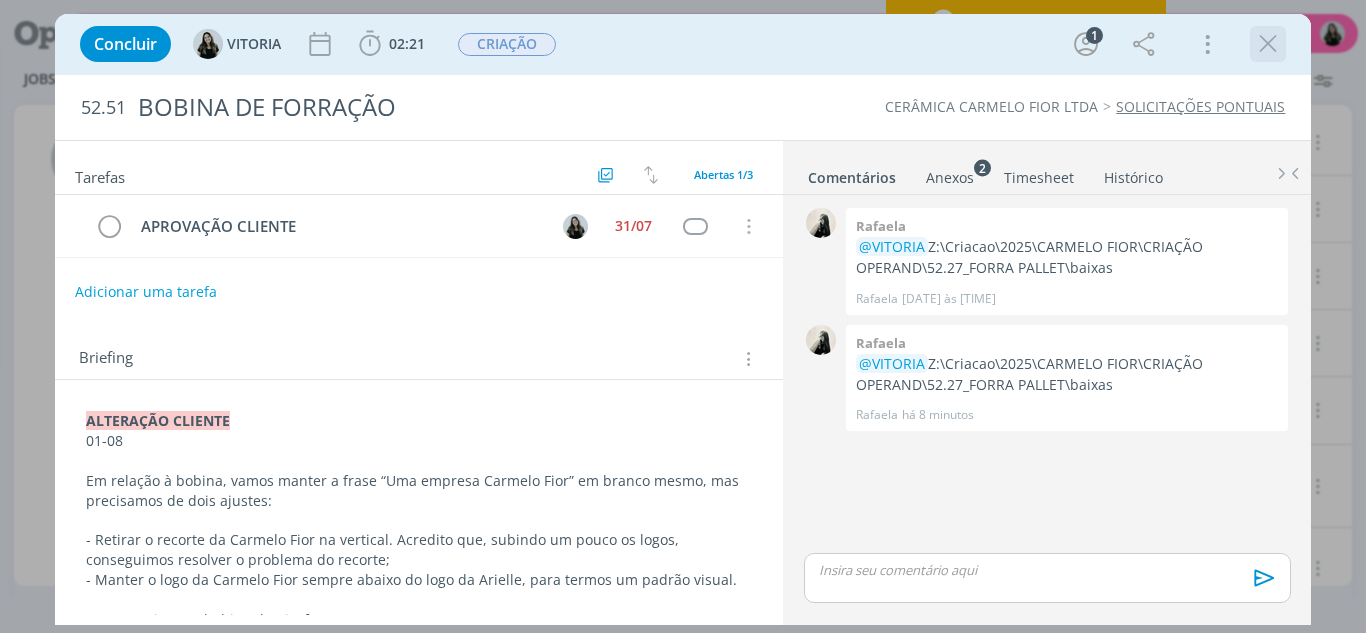 click at bounding box center [1268, 44] 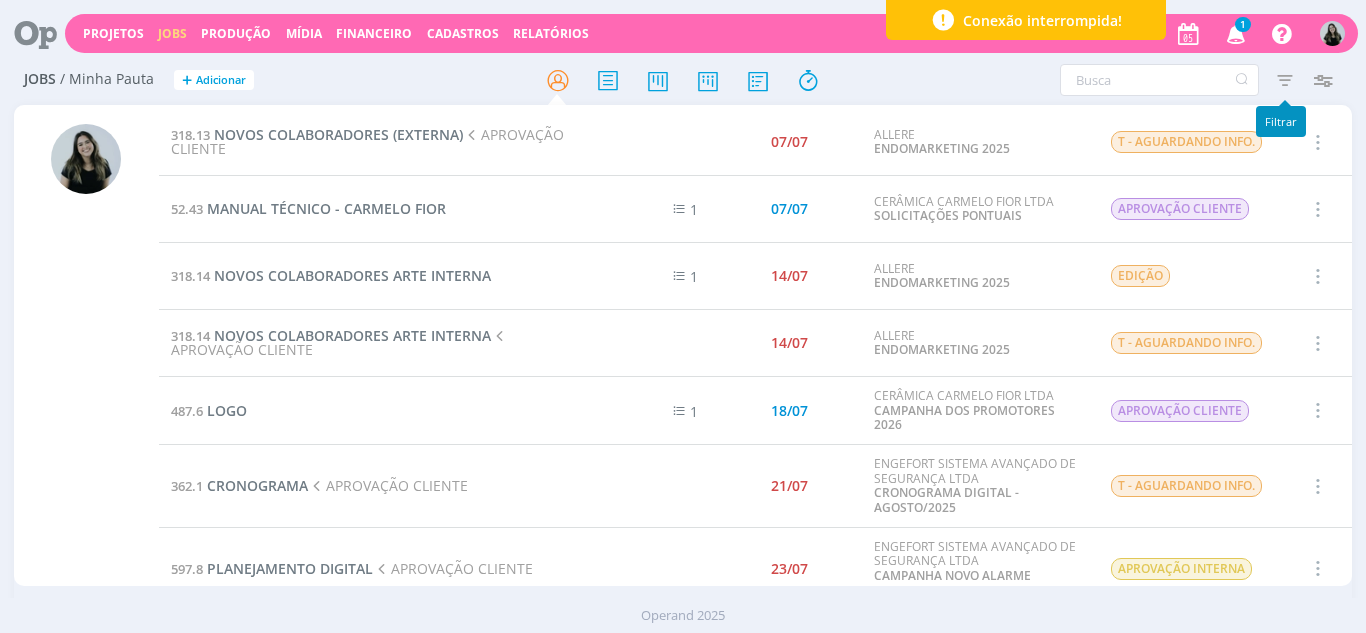 click at bounding box center [1236, 33] 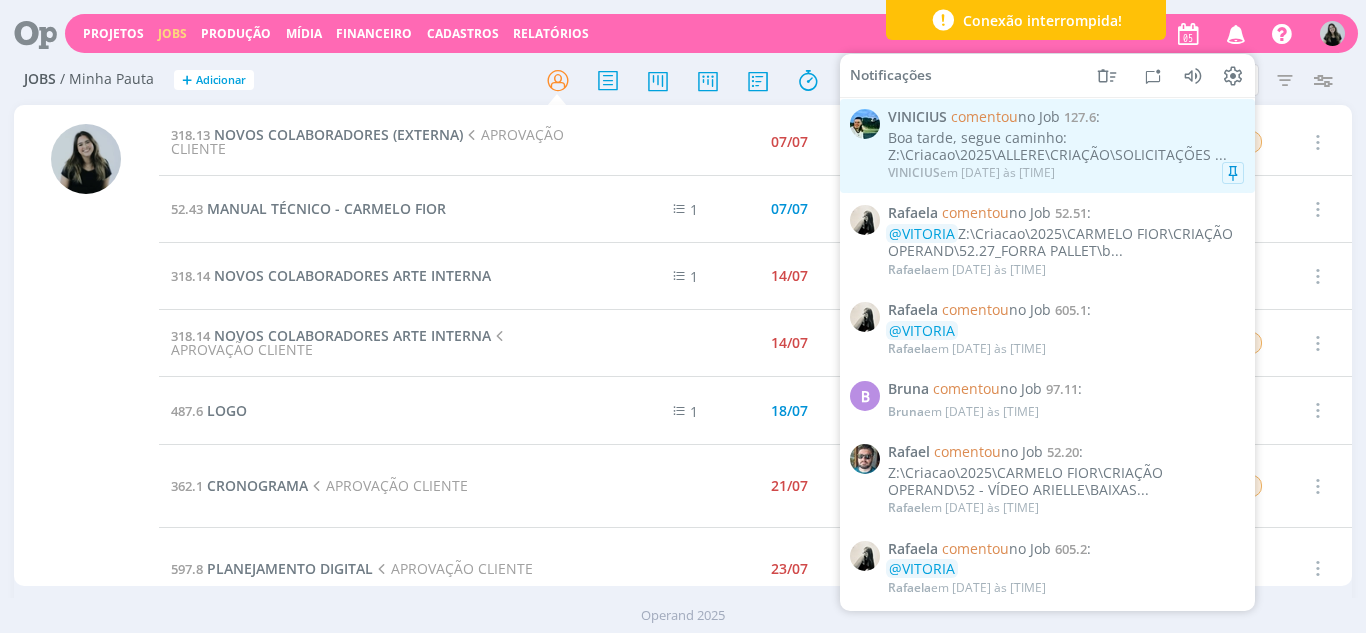 click on "Boa tarde, segue caminho: Z:\Criacao\2025\ALLERE\CRIAÇÃO\SOLICITAÇÕES ..." at bounding box center (1066, 147) 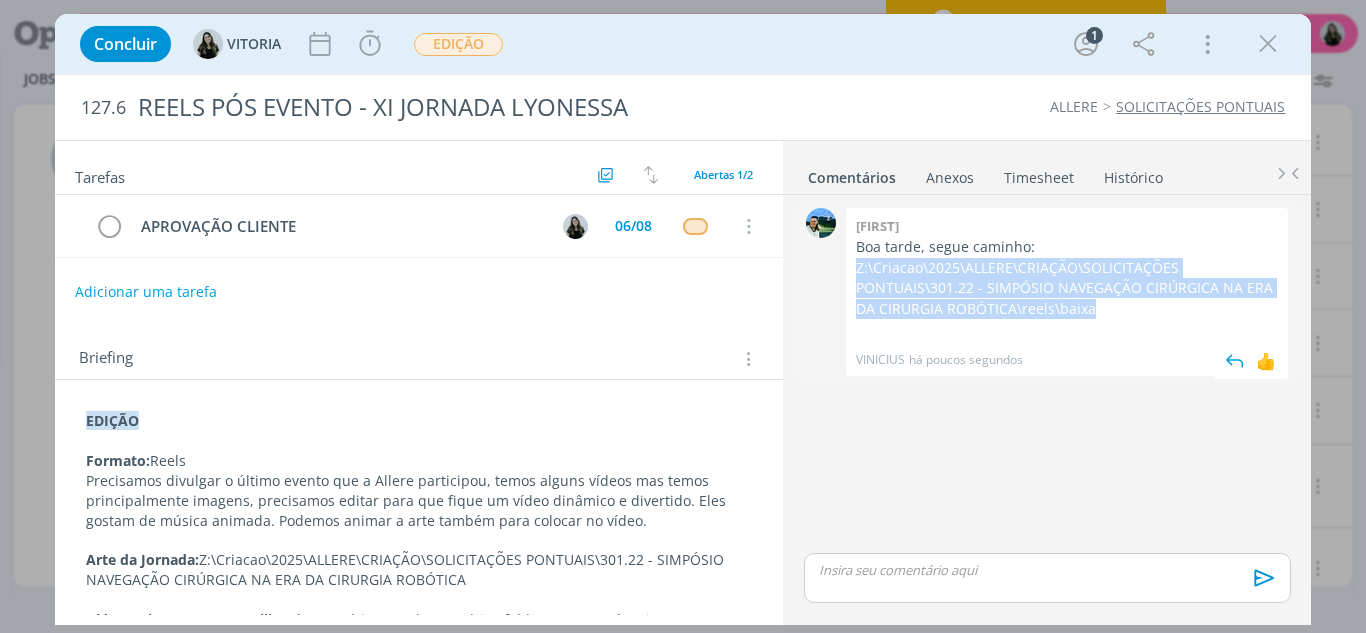 drag, startPoint x: 1108, startPoint y: 314, endPoint x: 847, endPoint y: 271, distance: 264.51843 